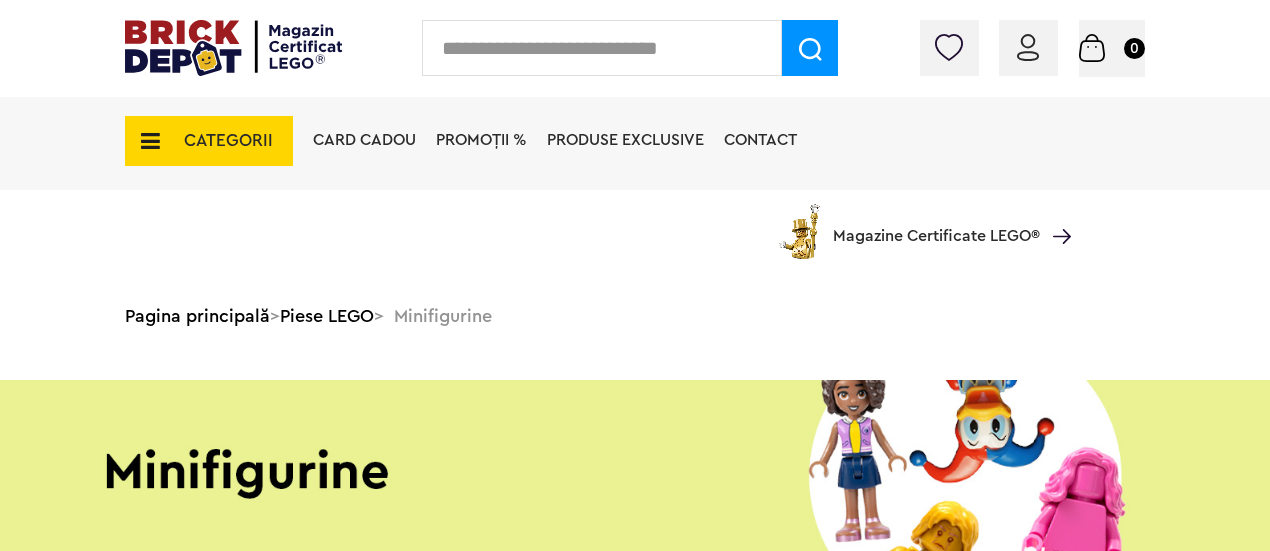 scroll, scrollTop: 520, scrollLeft: 0, axis: vertical 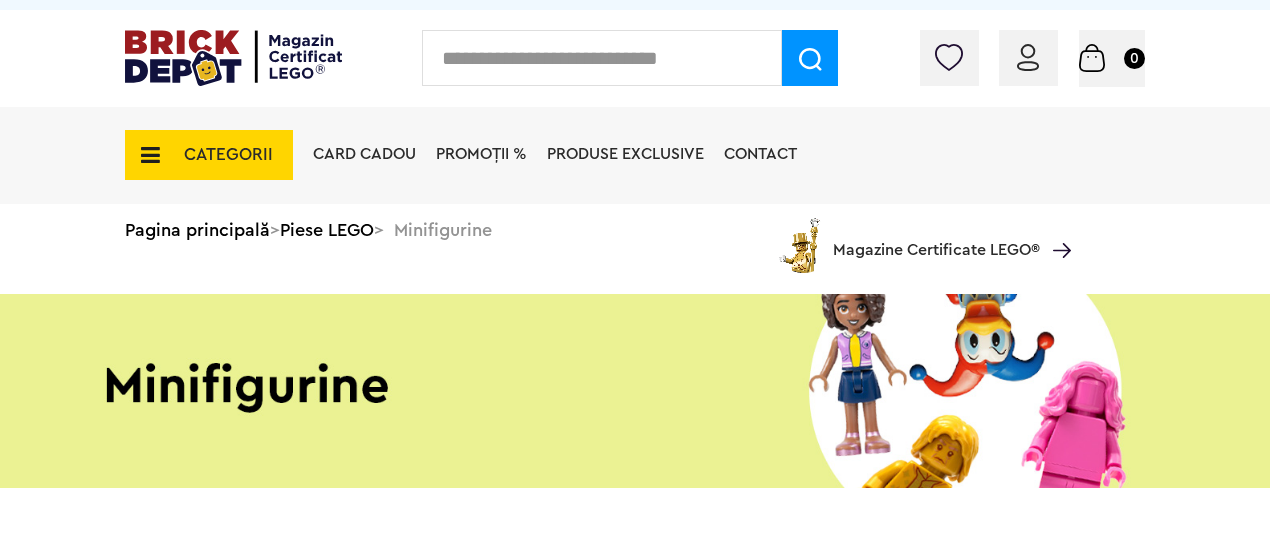 click at bounding box center [602, 58] 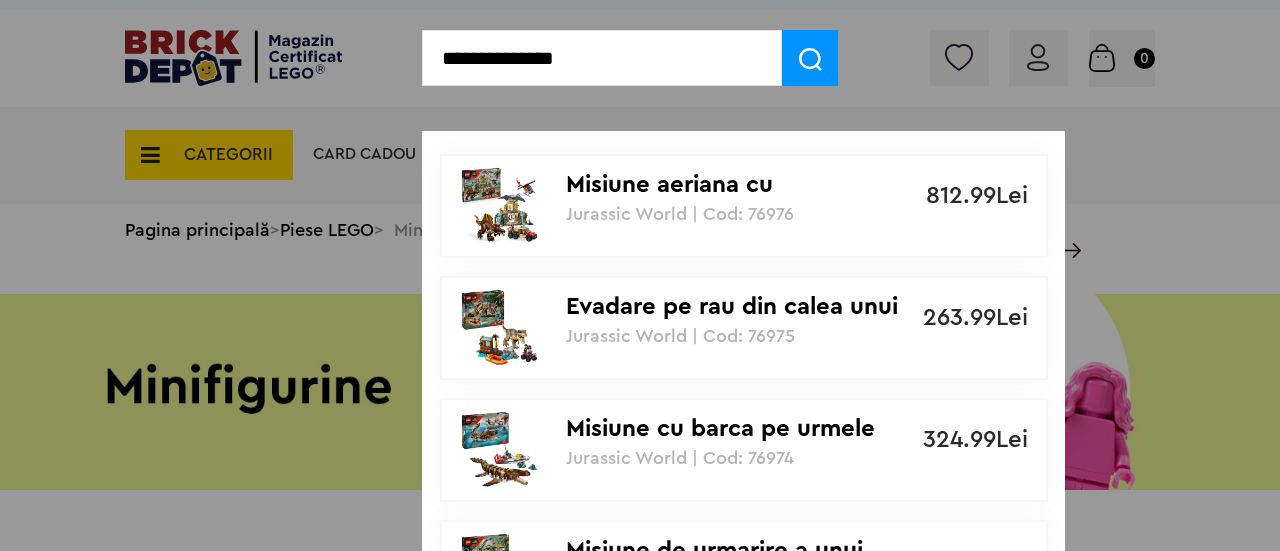 type on "**********" 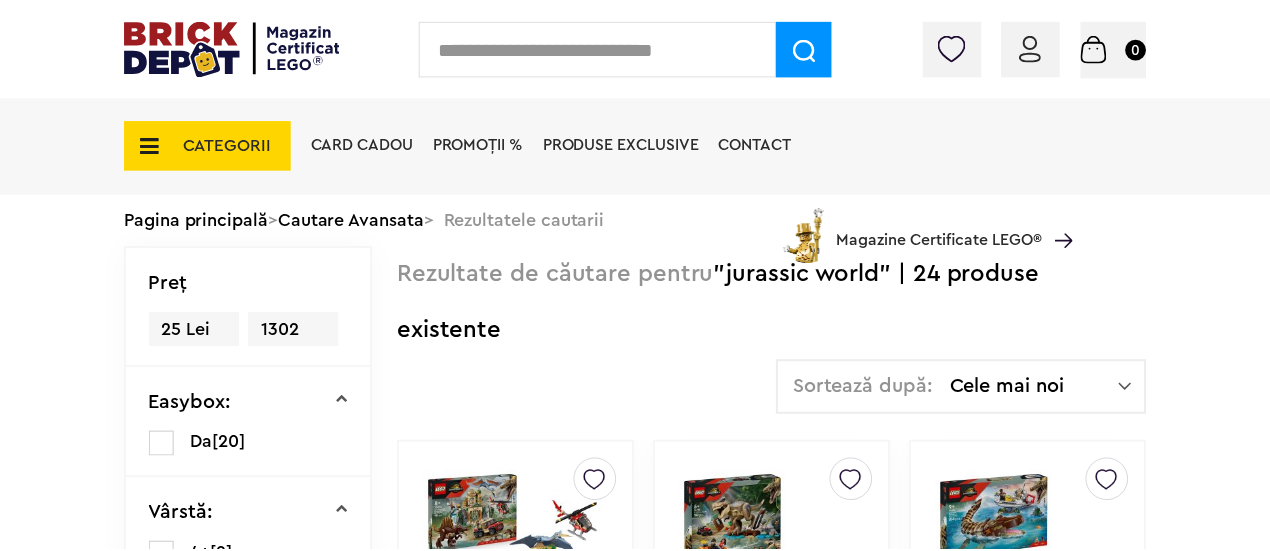 scroll, scrollTop: 0, scrollLeft: 0, axis: both 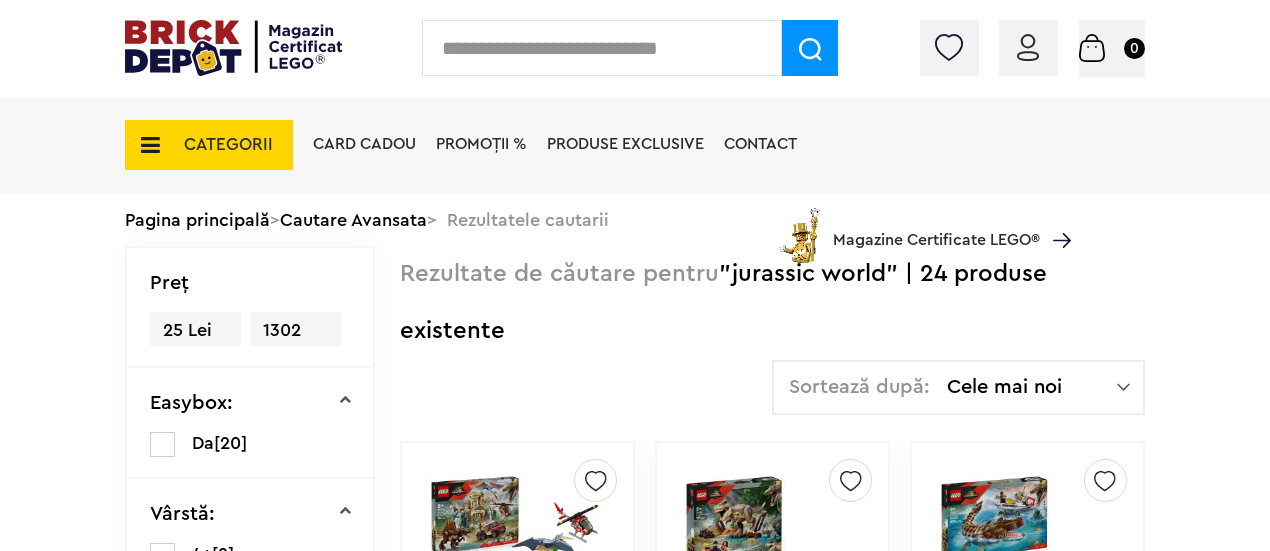 click on "Conectare
Coș   0" at bounding box center [635, 48] 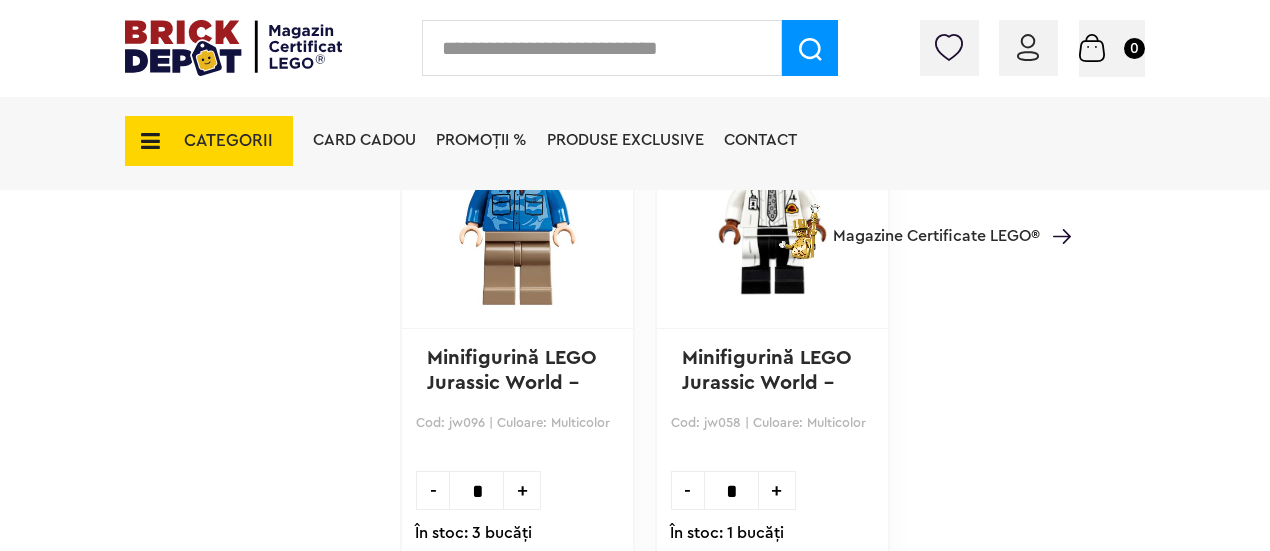 scroll, scrollTop: 4840, scrollLeft: 0, axis: vertical 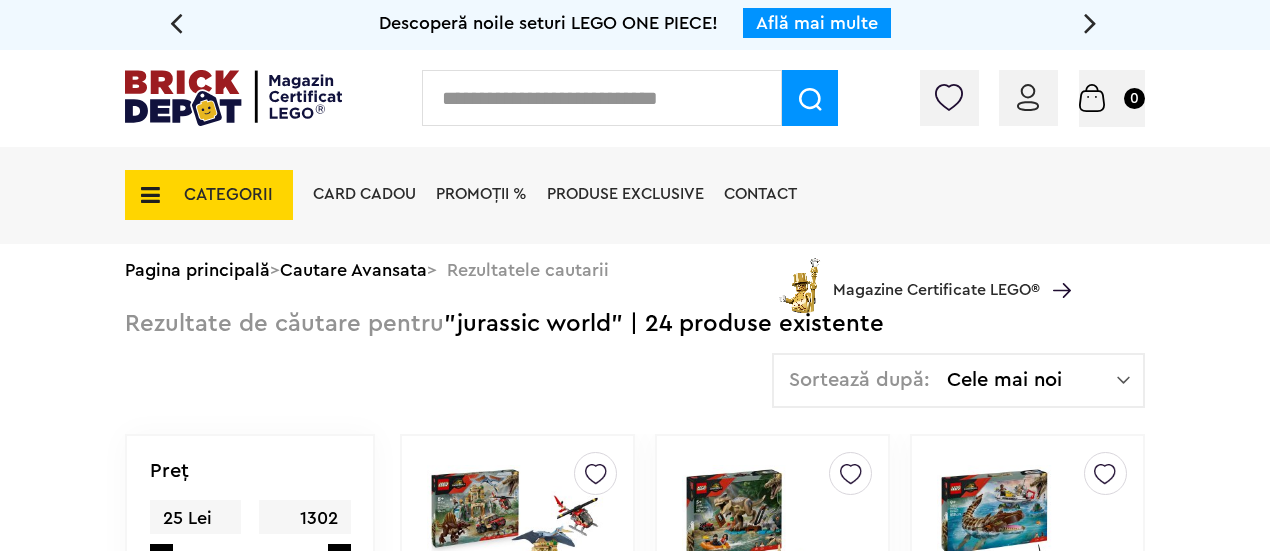 click at bounding box center (1062, 290) 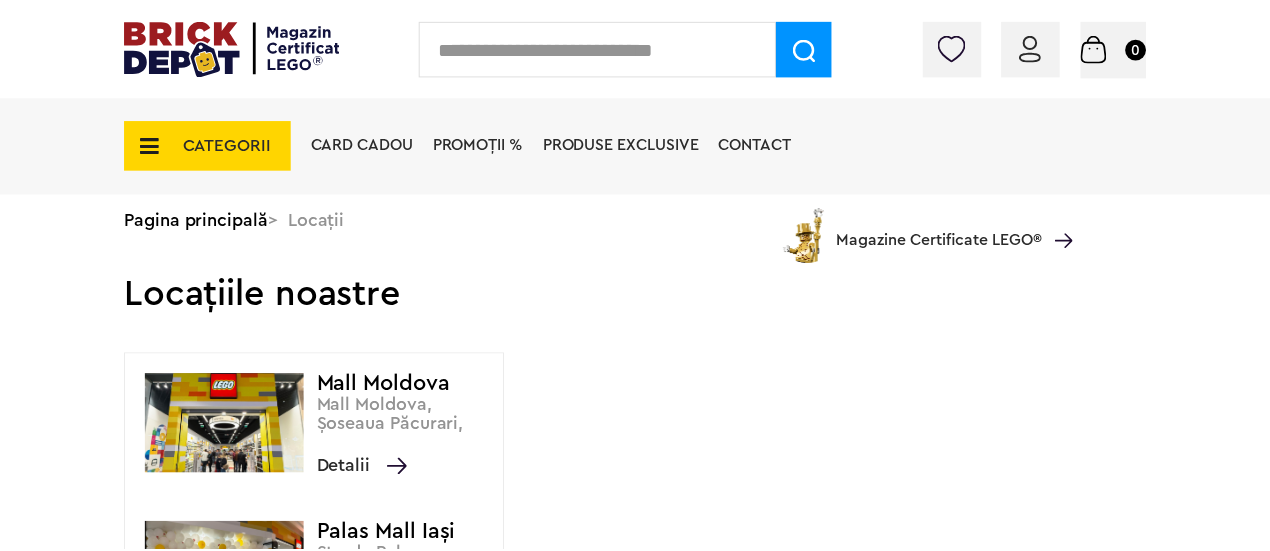 scroll, scrollTop: 0, scrollLeft: 0, axis: both 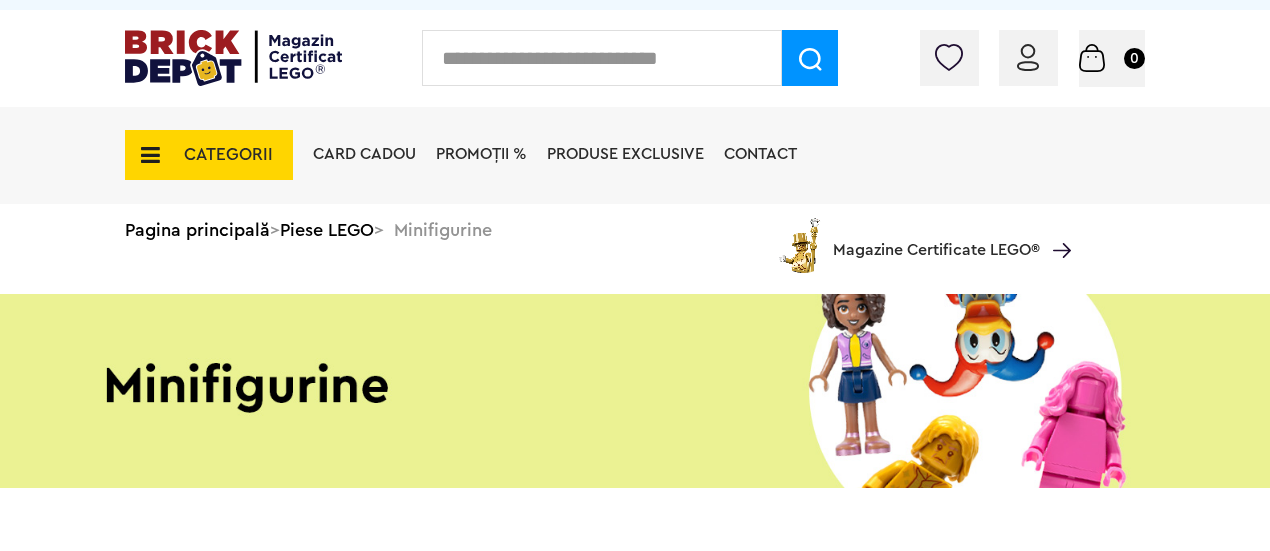 click at bounding box center [602, 58] 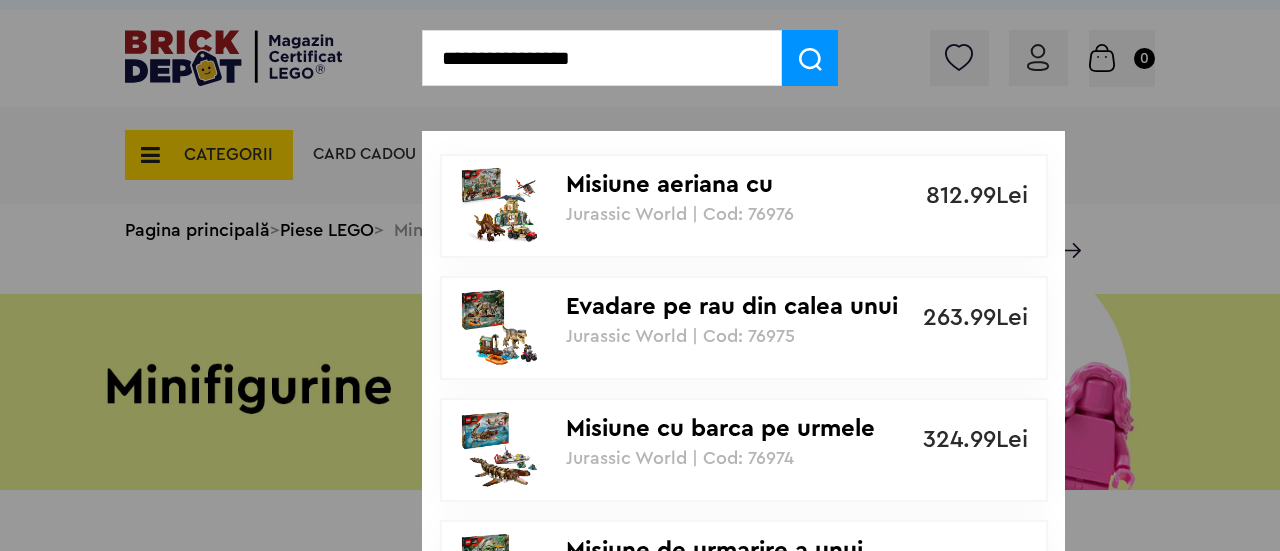type on "**********" 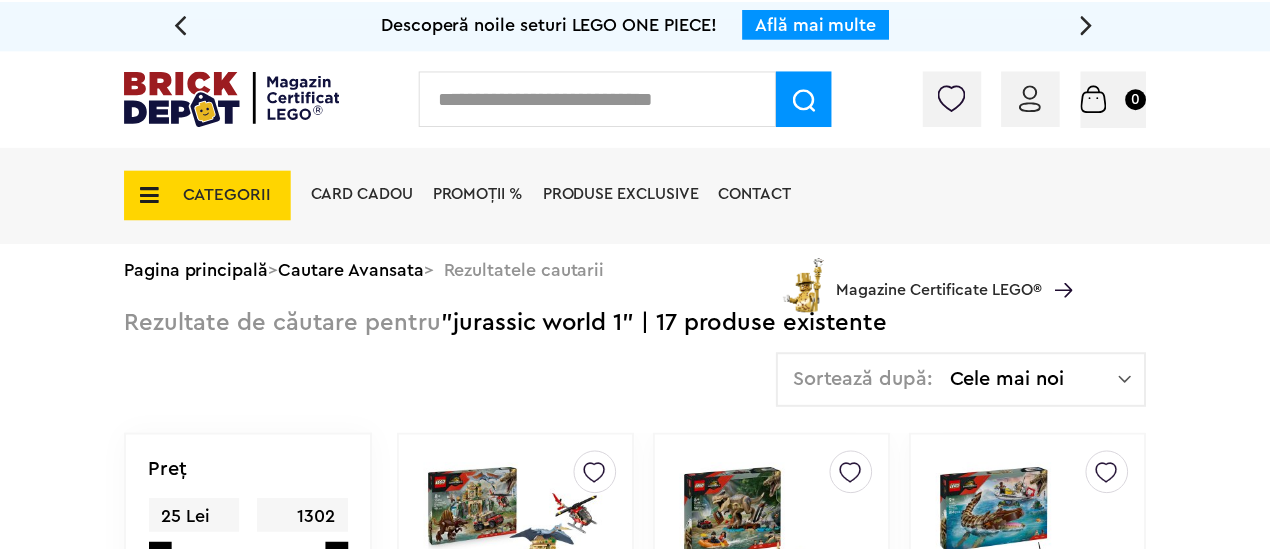 scroll, scrollTop: 0, scrollLeft: 0, axis: both 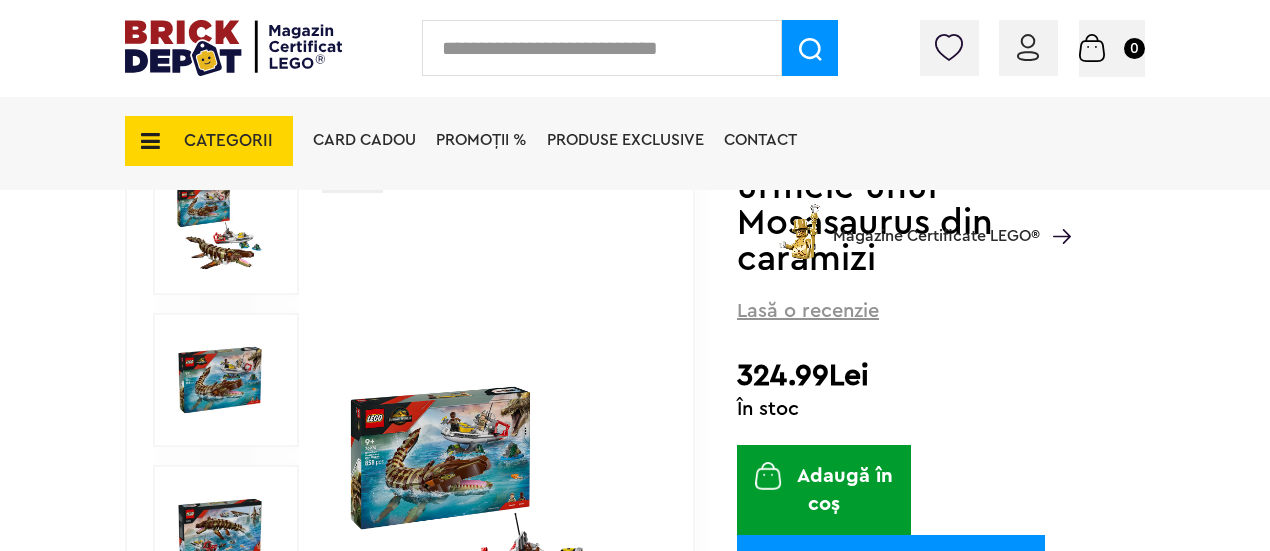 click at bounding box center (496, 532) 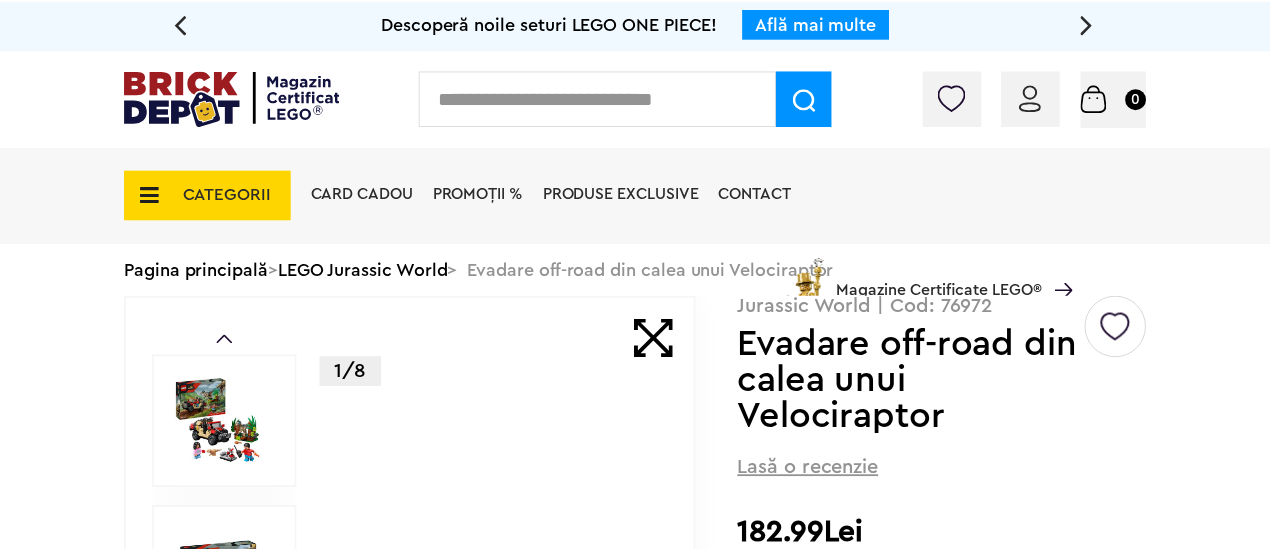 scroll, scrollTop: 0, scrollLeft: 0, axis: both 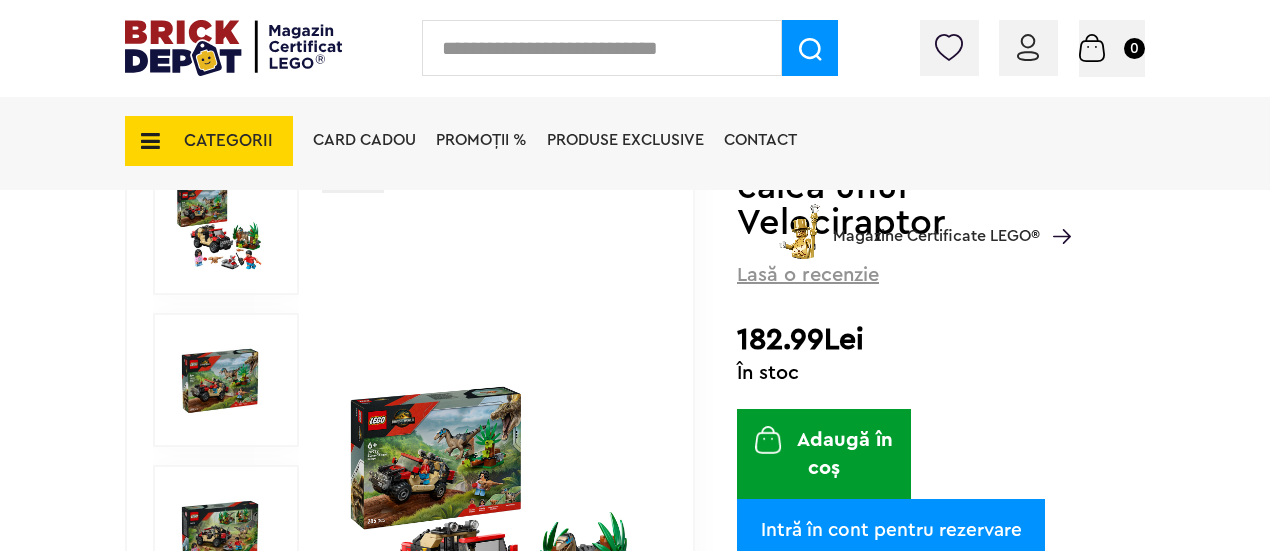 click at bounding box center [496, 532] 